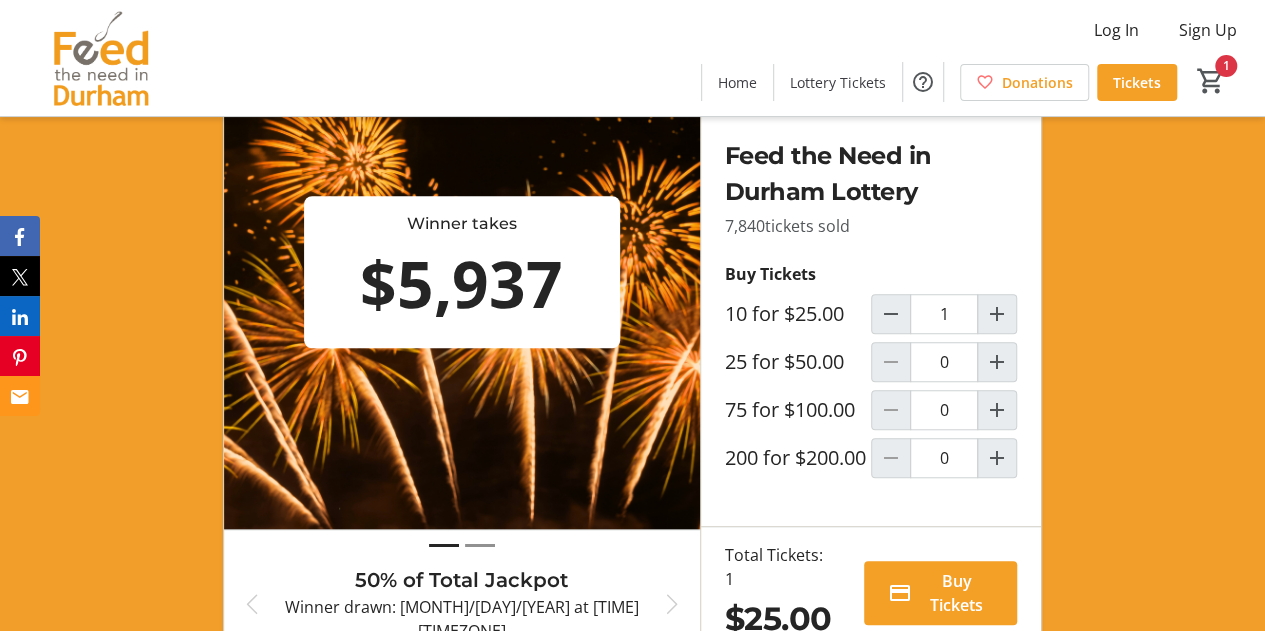 scroll, scrollTop: 600, scrollLeft: 0, axis: vertical 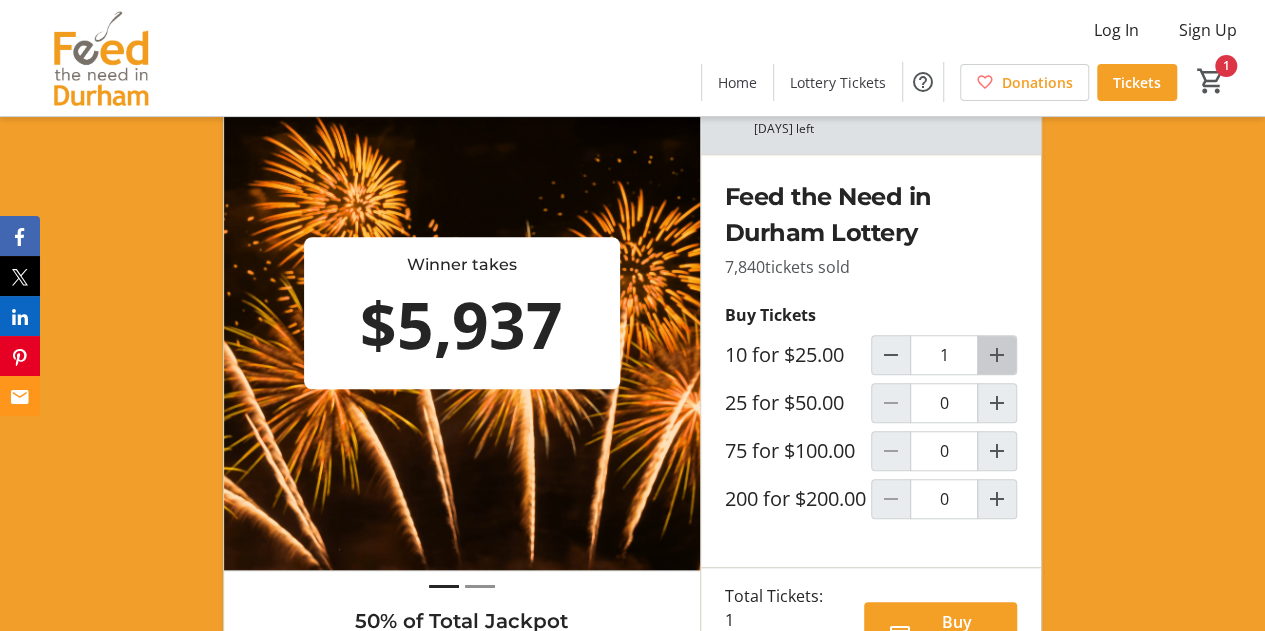 click at bounding box center (997, 355) 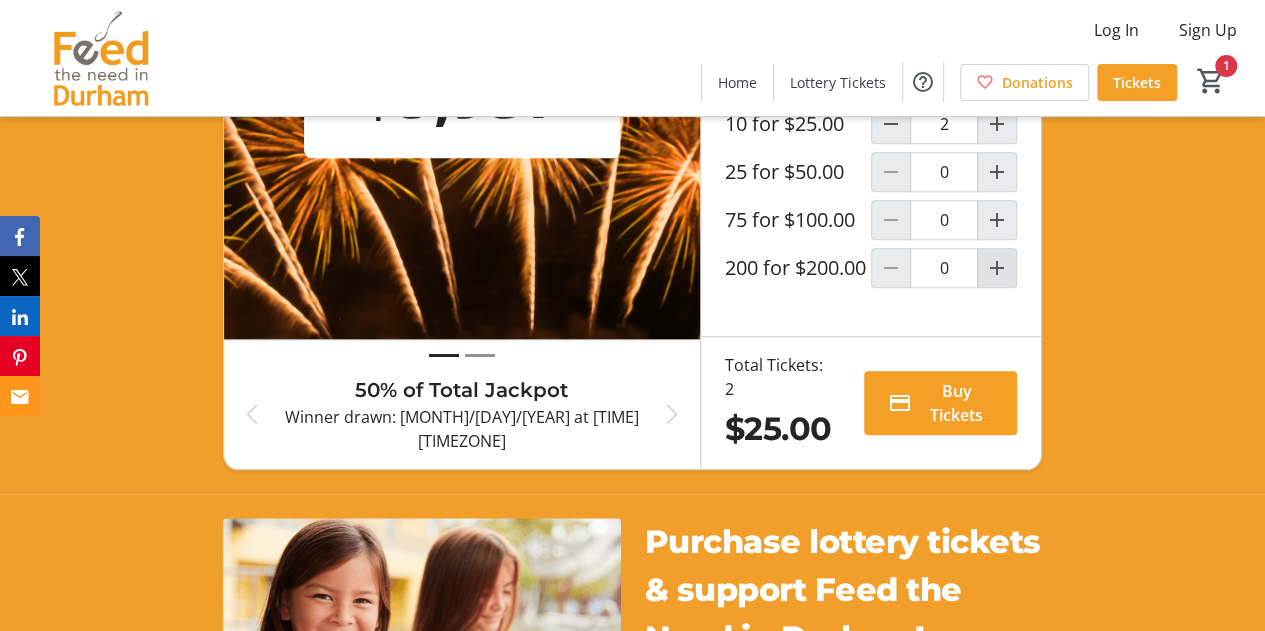 scroll, scrollTop: 800, scrollLeft: 0, axis: vertical 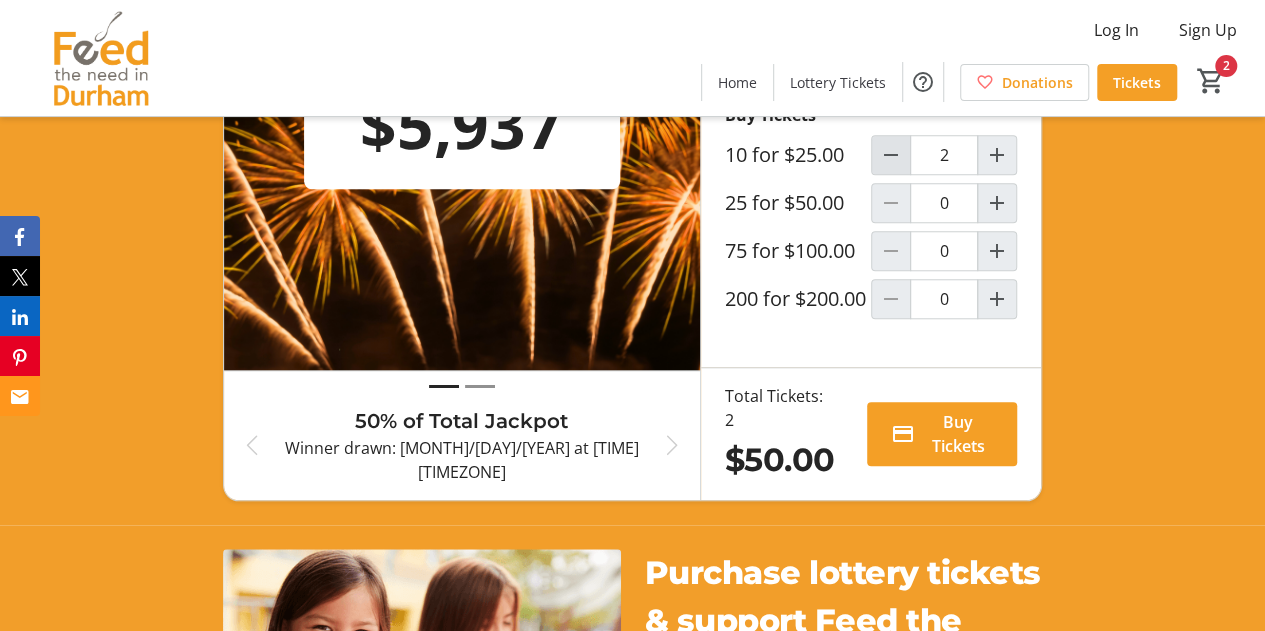 click at bounding box center (891, 155) 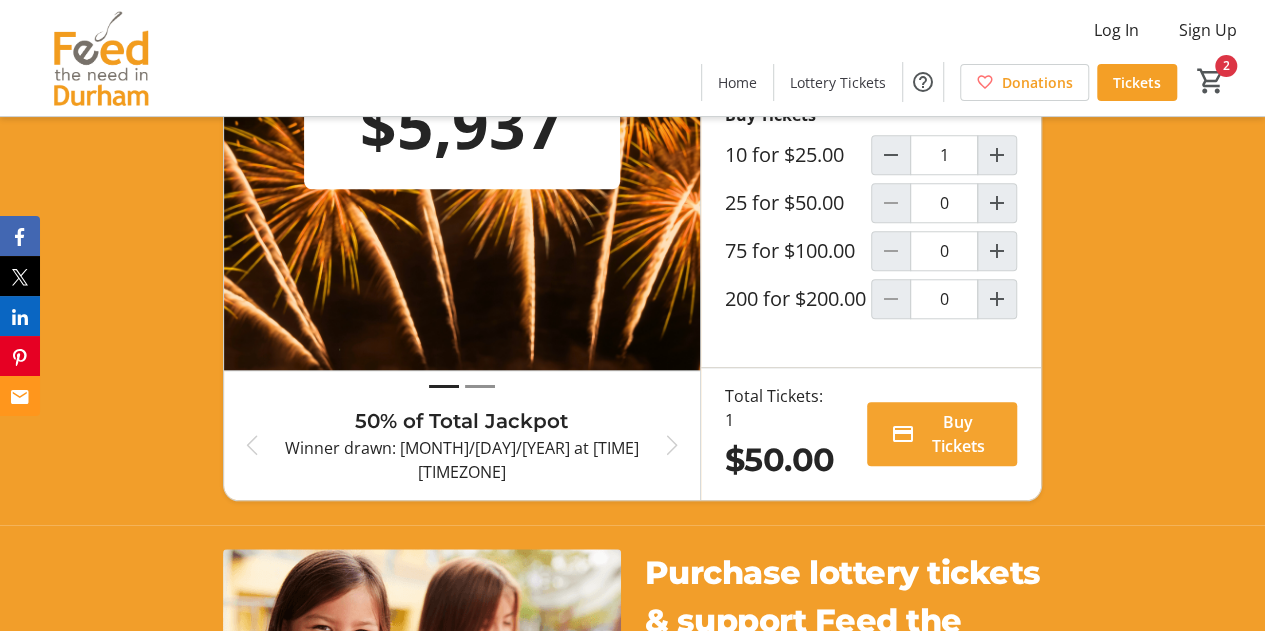 click on "Buy Tickets" at bounding box center (958, 434) 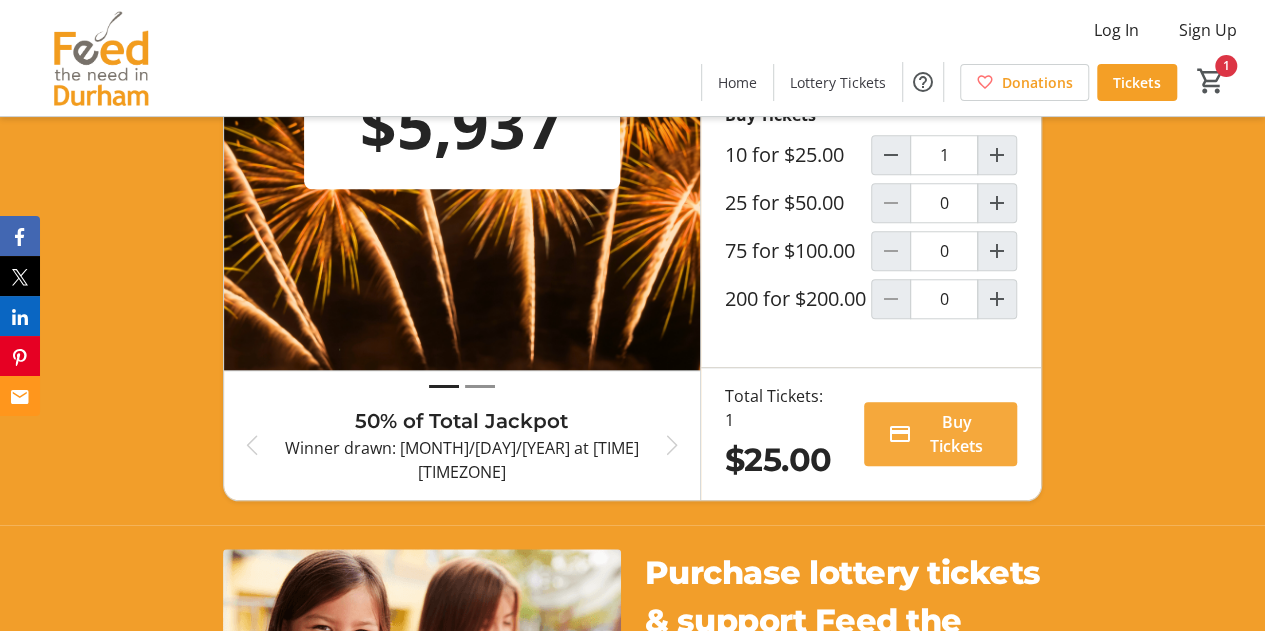 scroll, scrollTop: 0, scrollLeft: 0, axis: both 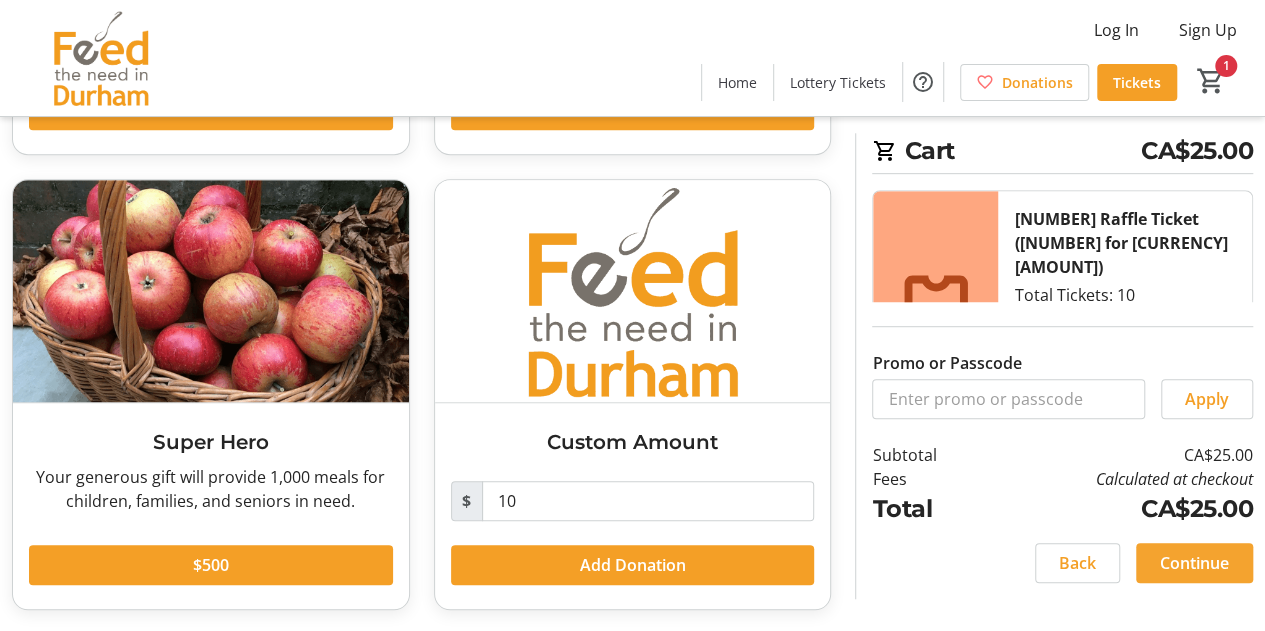 click on "Continue" 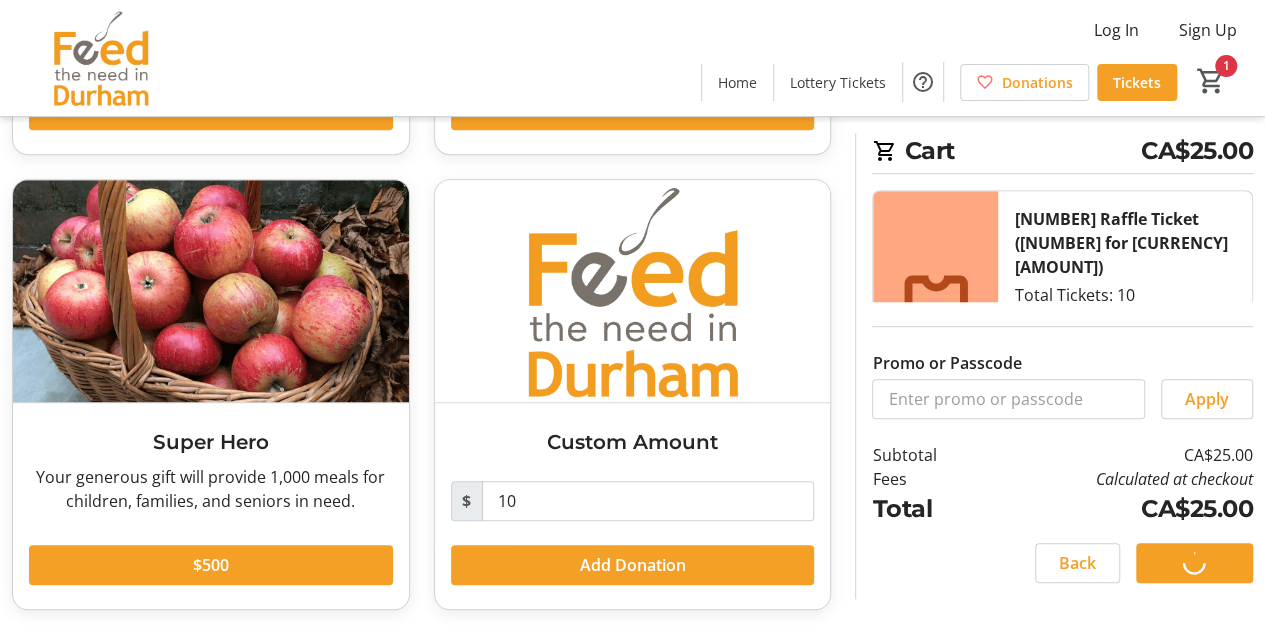 scroll, scrollTop: 398, scrollLeft: 0, axis: vertical 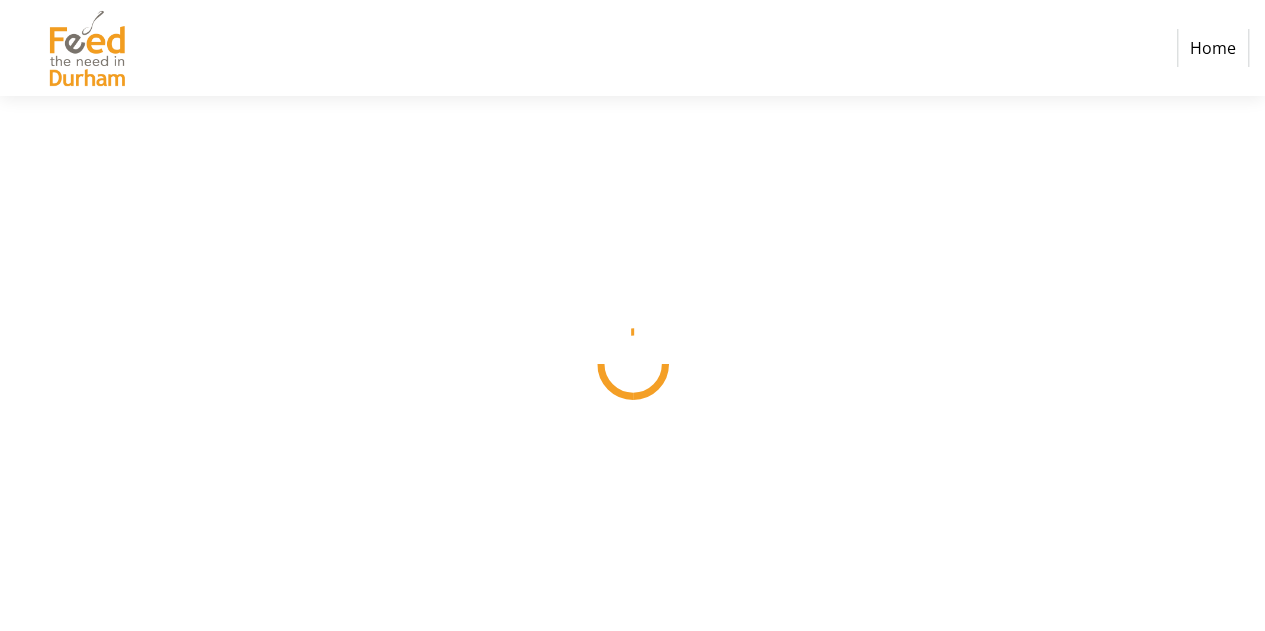 select on "CA" 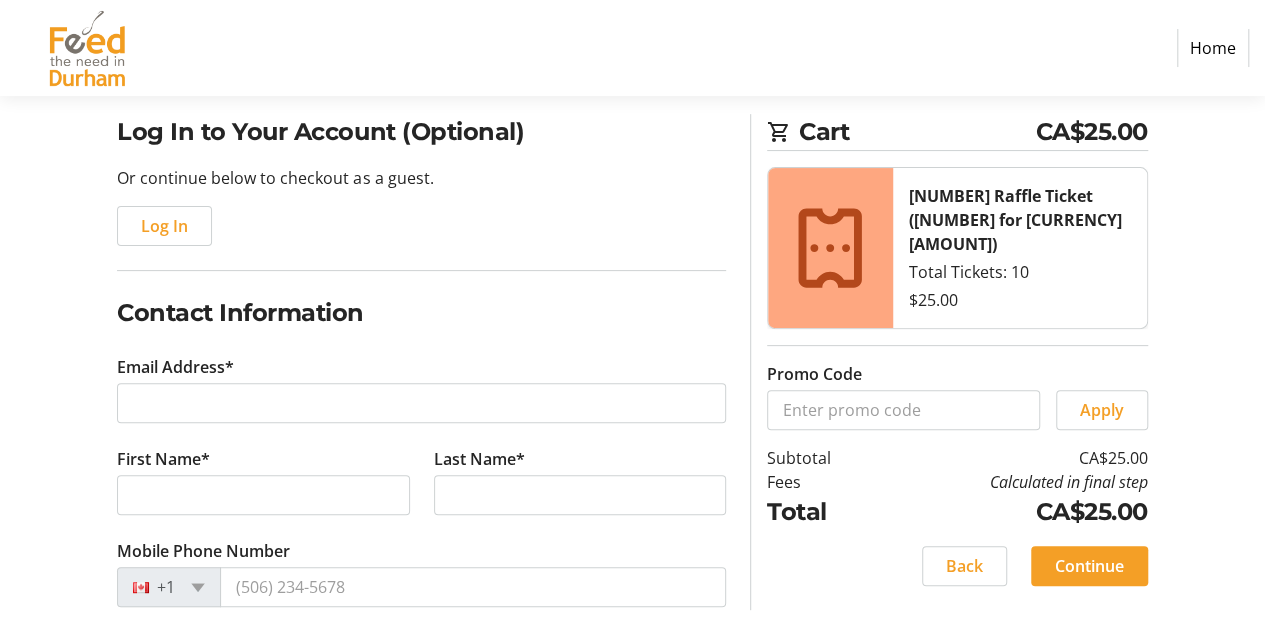 scroll, scrollTop: 300, scrollLeft: 0, axis: vertical 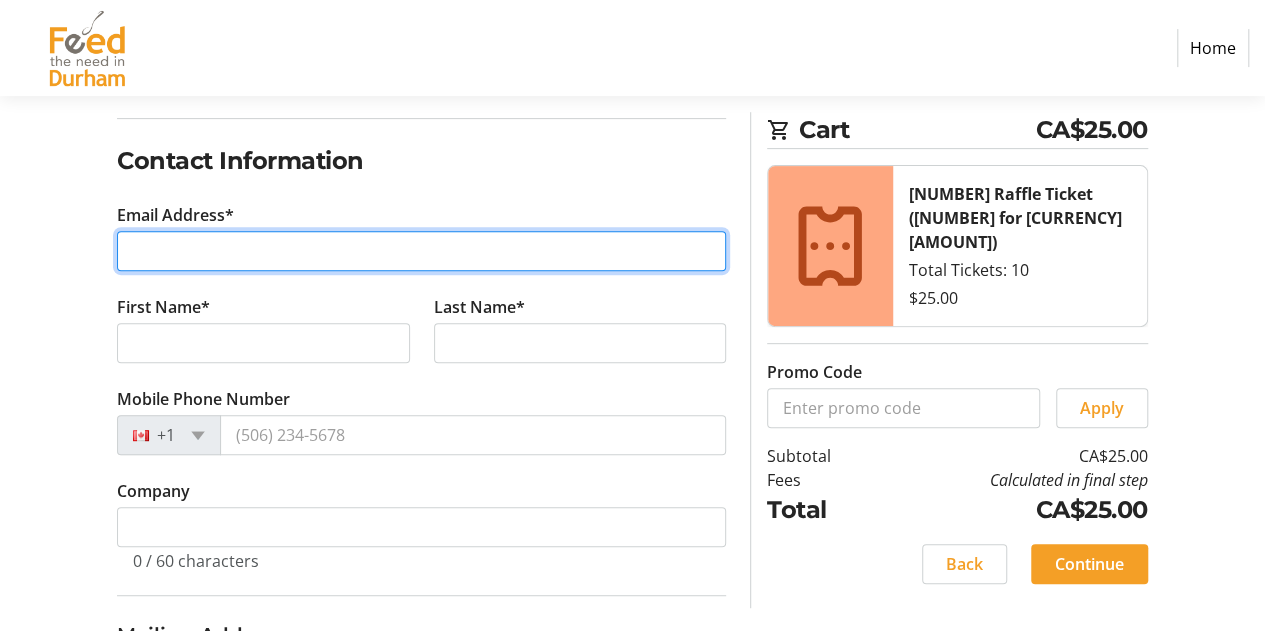 click on "Email Address*" at bounding box center (421, 251) 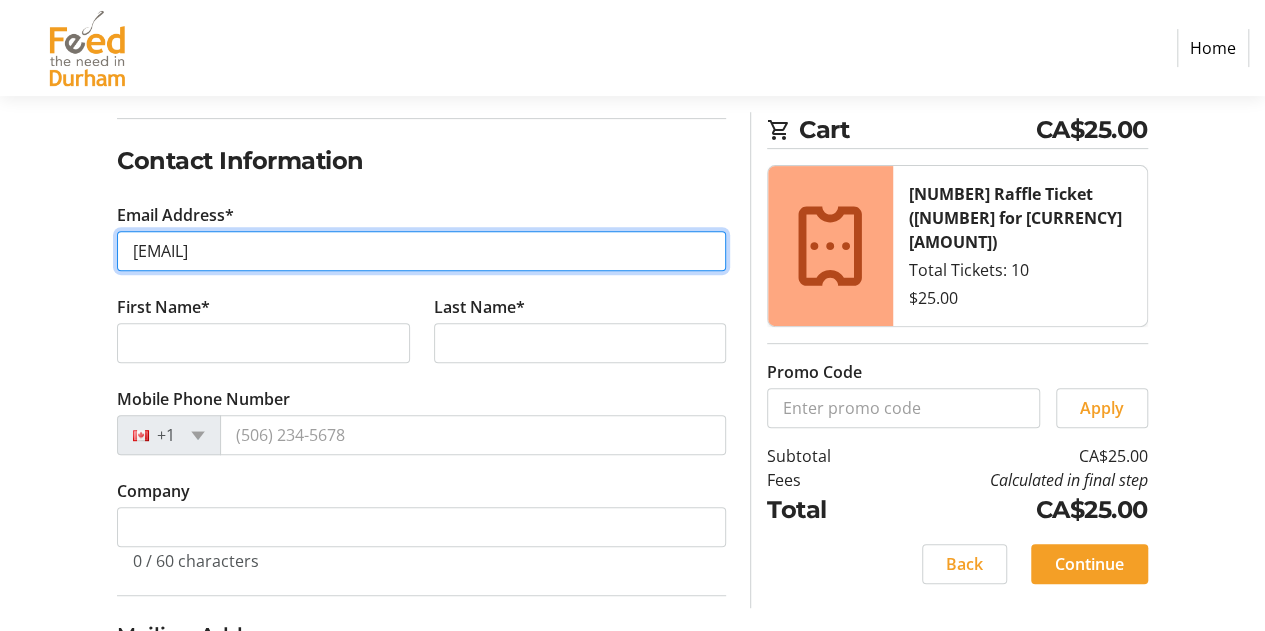 type on "[EMAIL]" 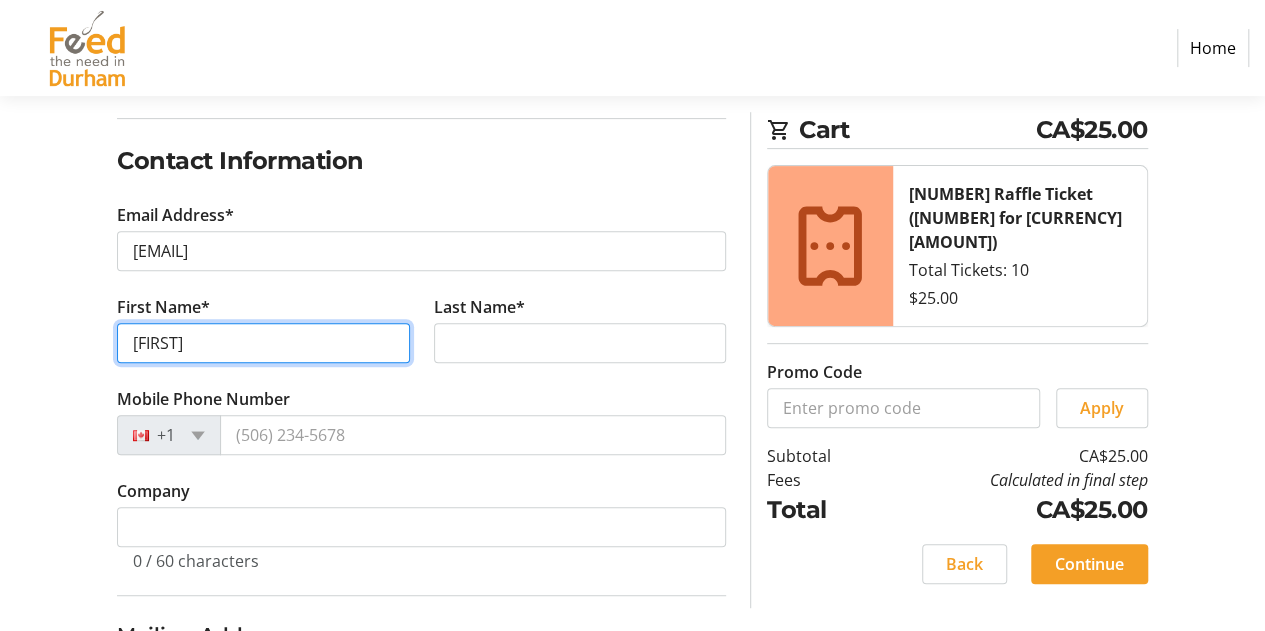 type on "[FIRST]" 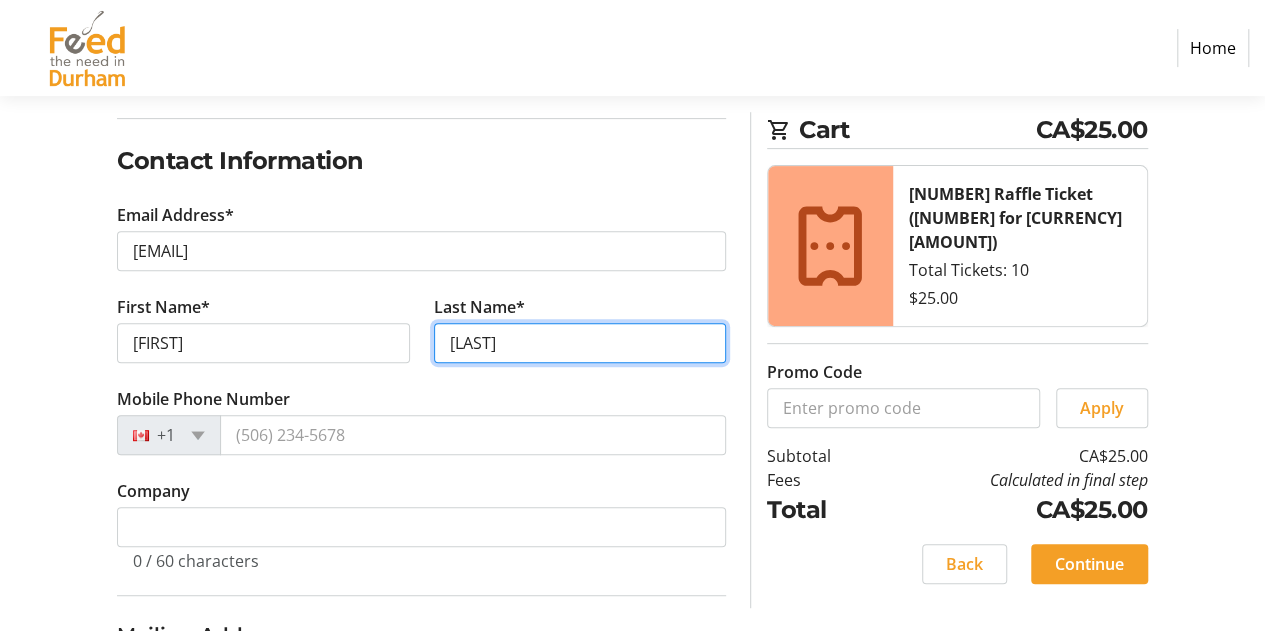 type on "[LAST]" 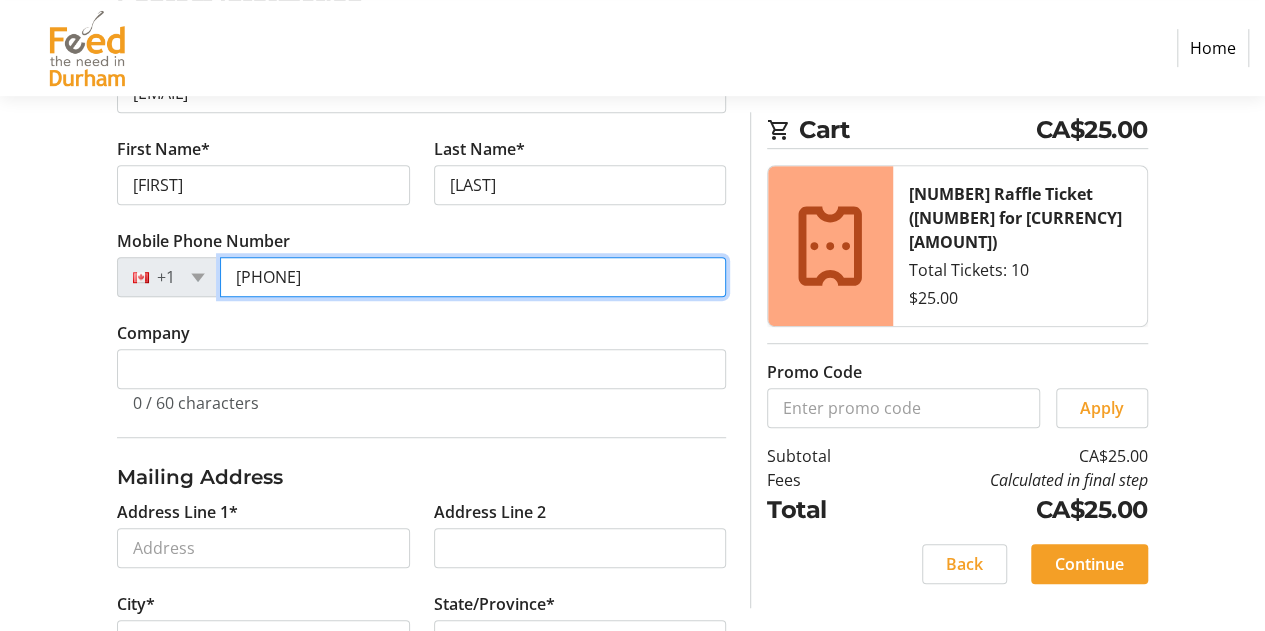 scroll, scrollTop: 600, scrollLeft: 0, axis: vertical 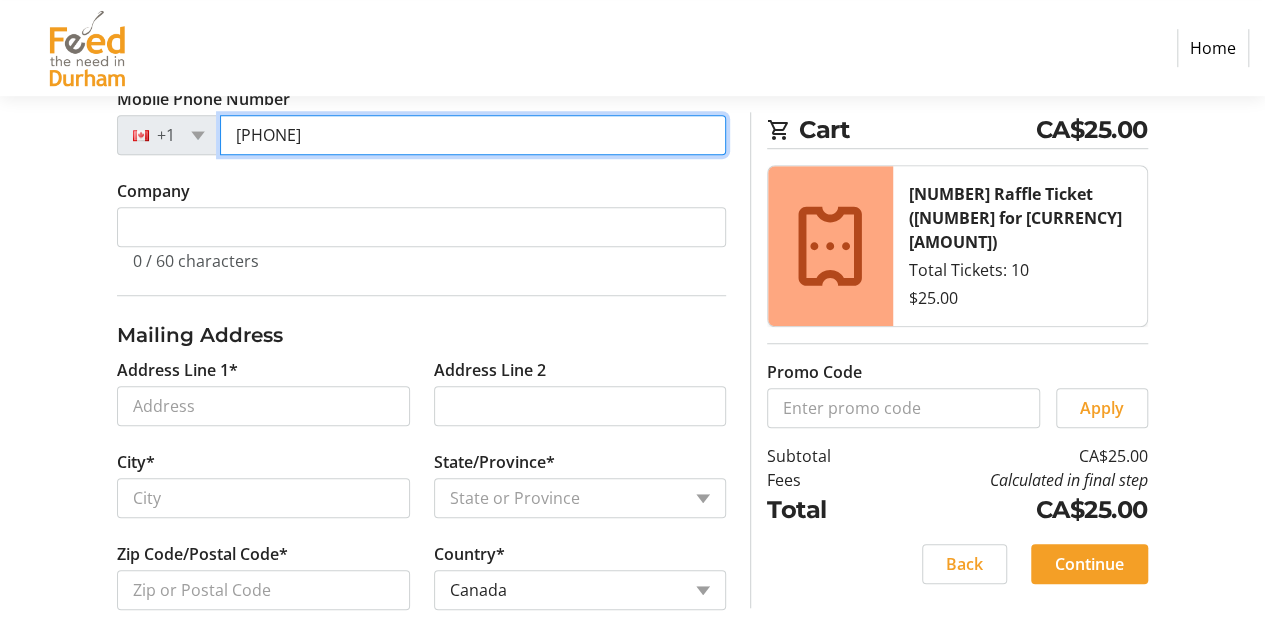 type on "[PHONE]" 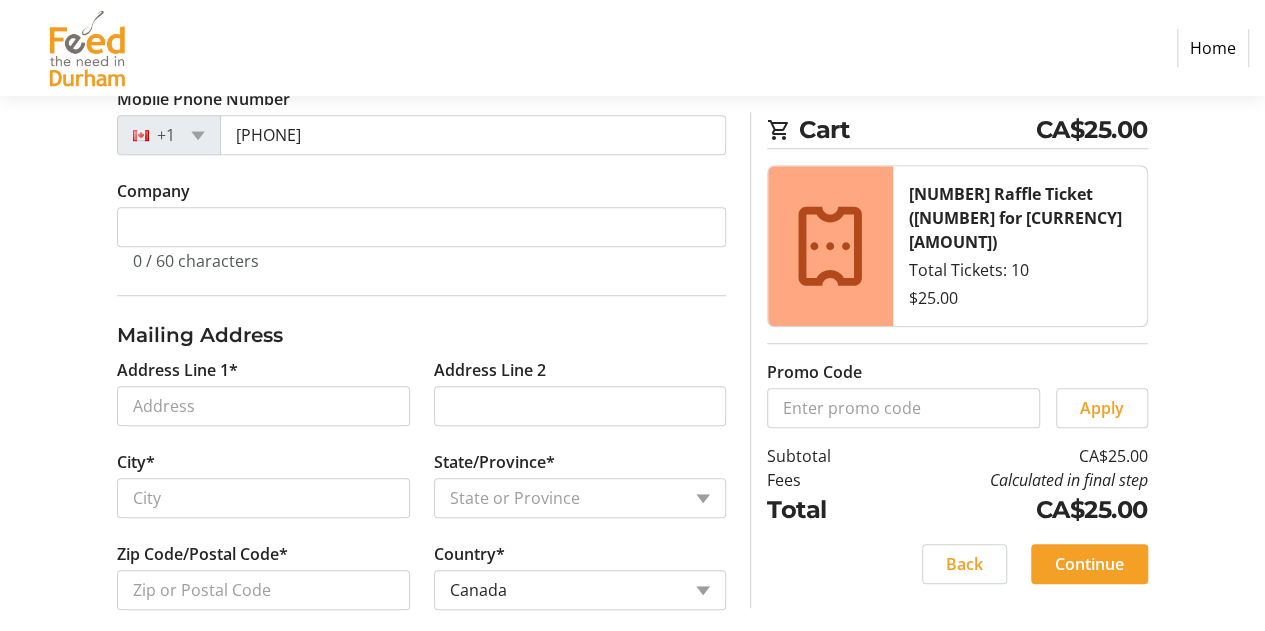 click on "Company  0 / 60 characters" 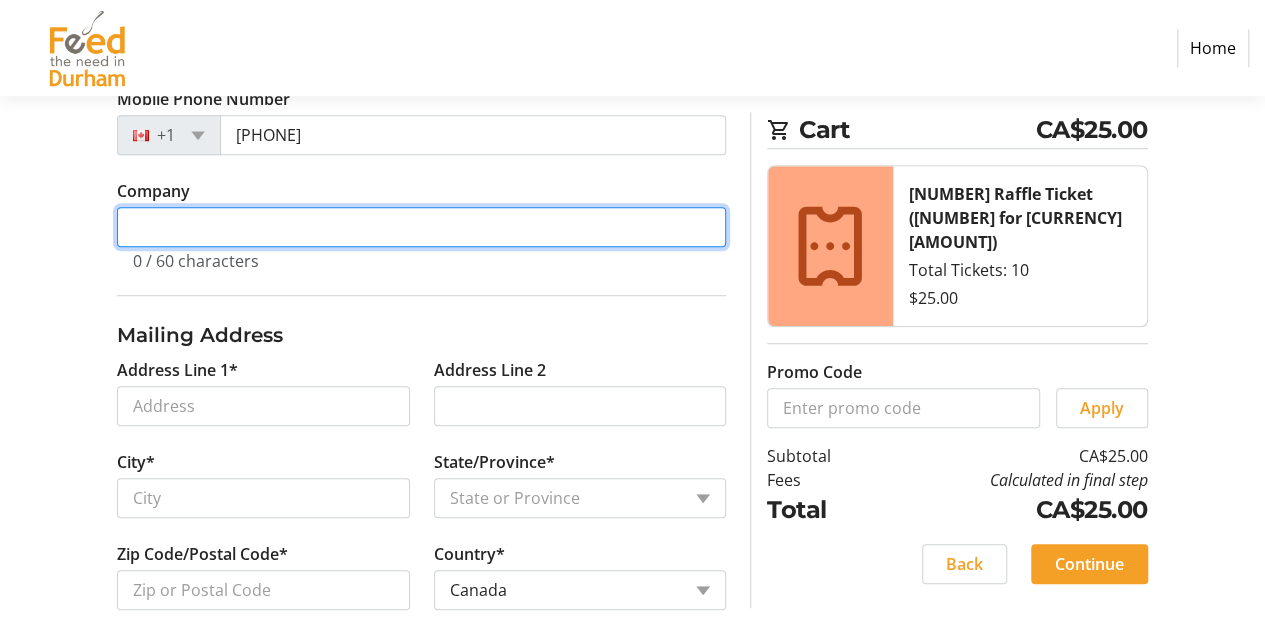 click on "Company" at bounding box center (421, 227) 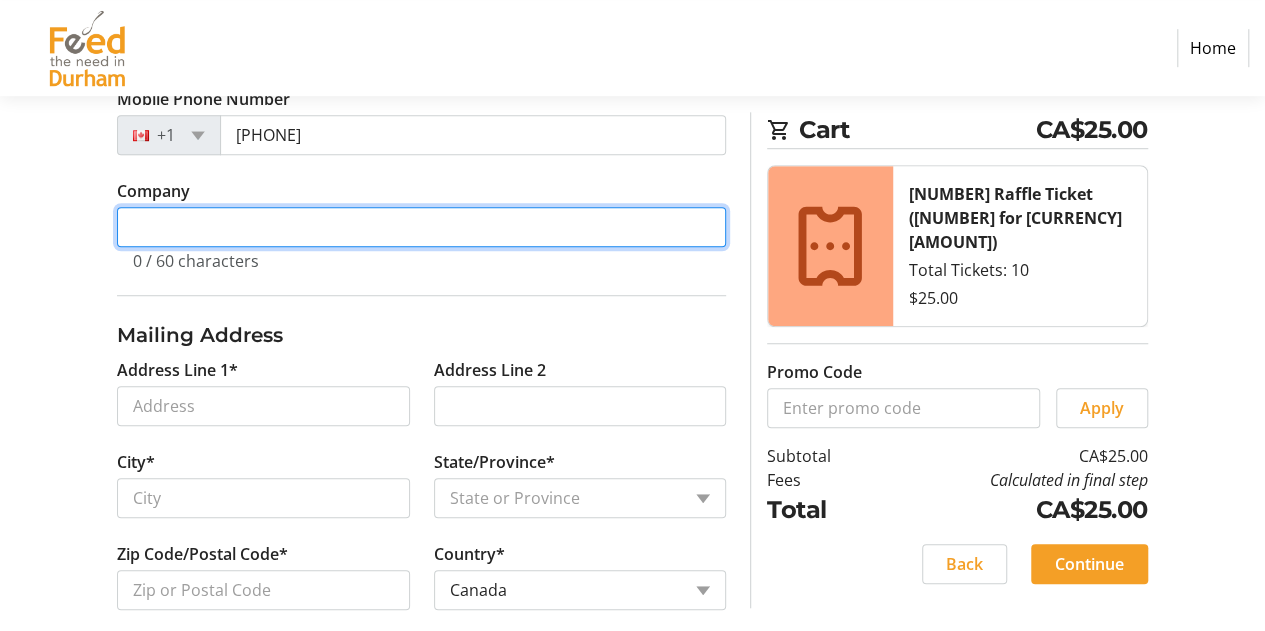 drag, startPoint x: 474, startPoint y: 229, endPoint x: 496, endPoint y: 213, distance: 27.202942 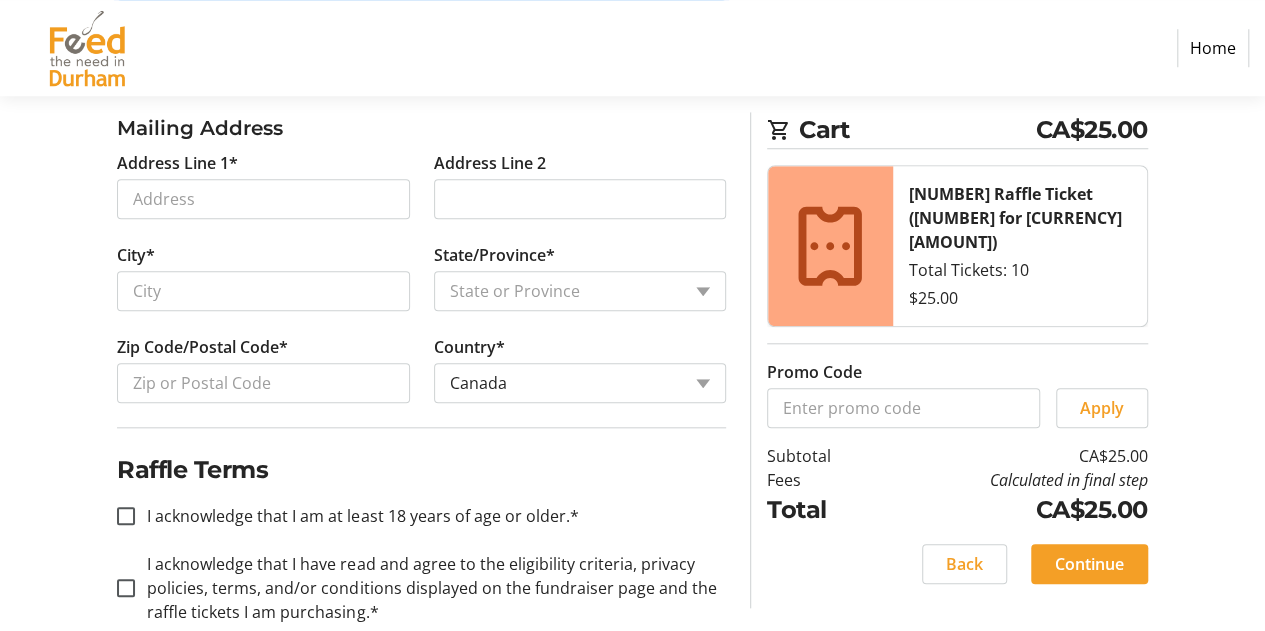 scroll, scrollTop: 842, scrollLeft: 0, axis: vertical 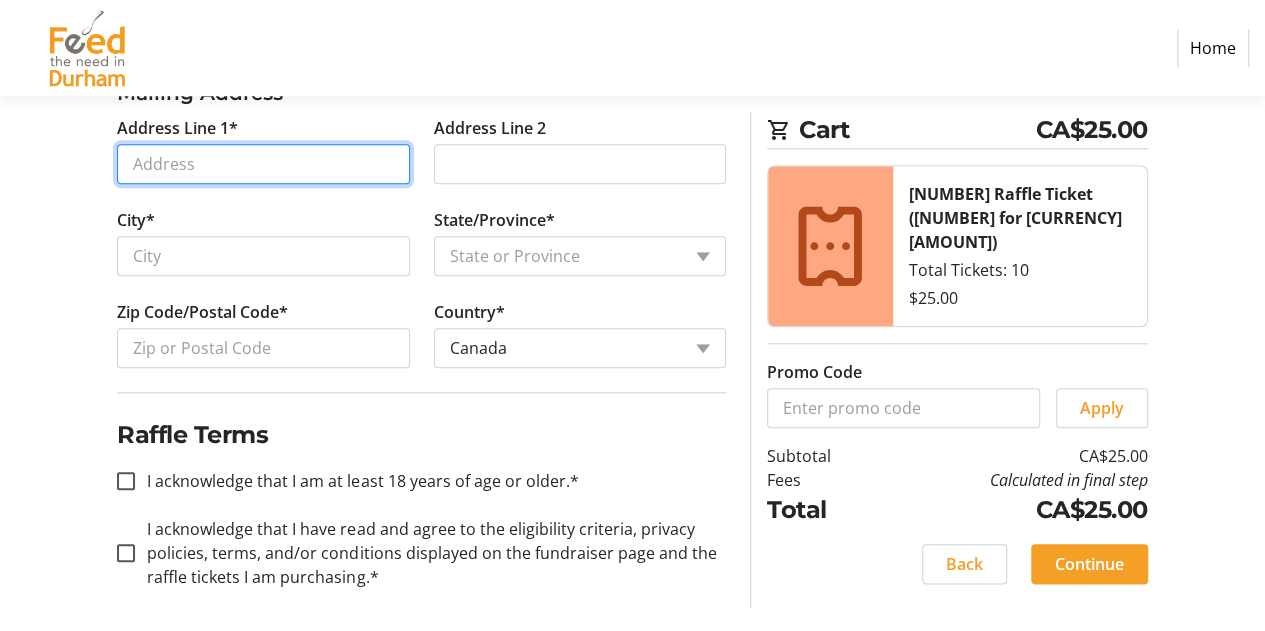 click on "Address Line 1*" at bounding box center [263, 164] 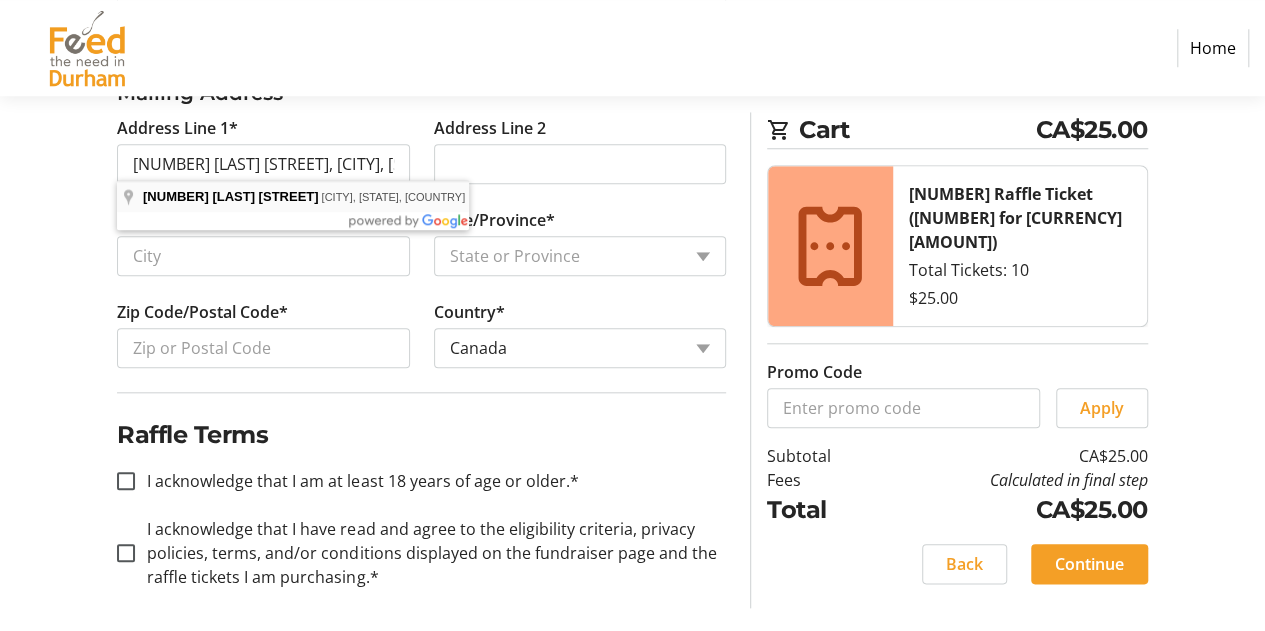 type on "[NUMBER] [LAST] [STREET]" 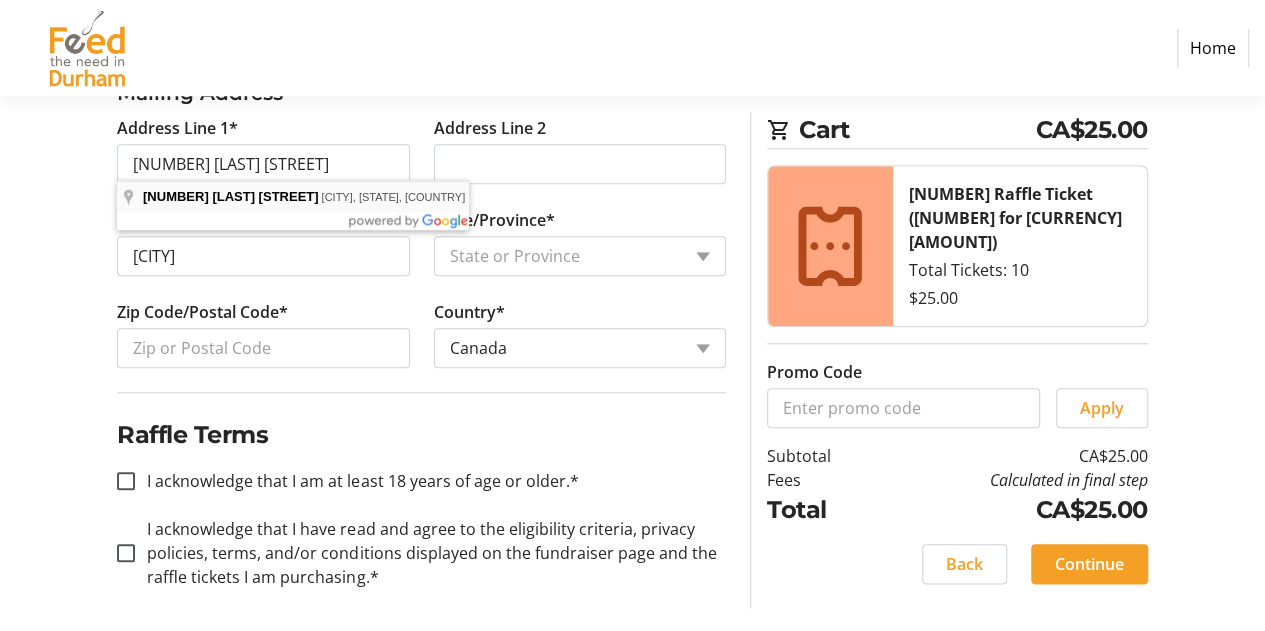 select on "ON" 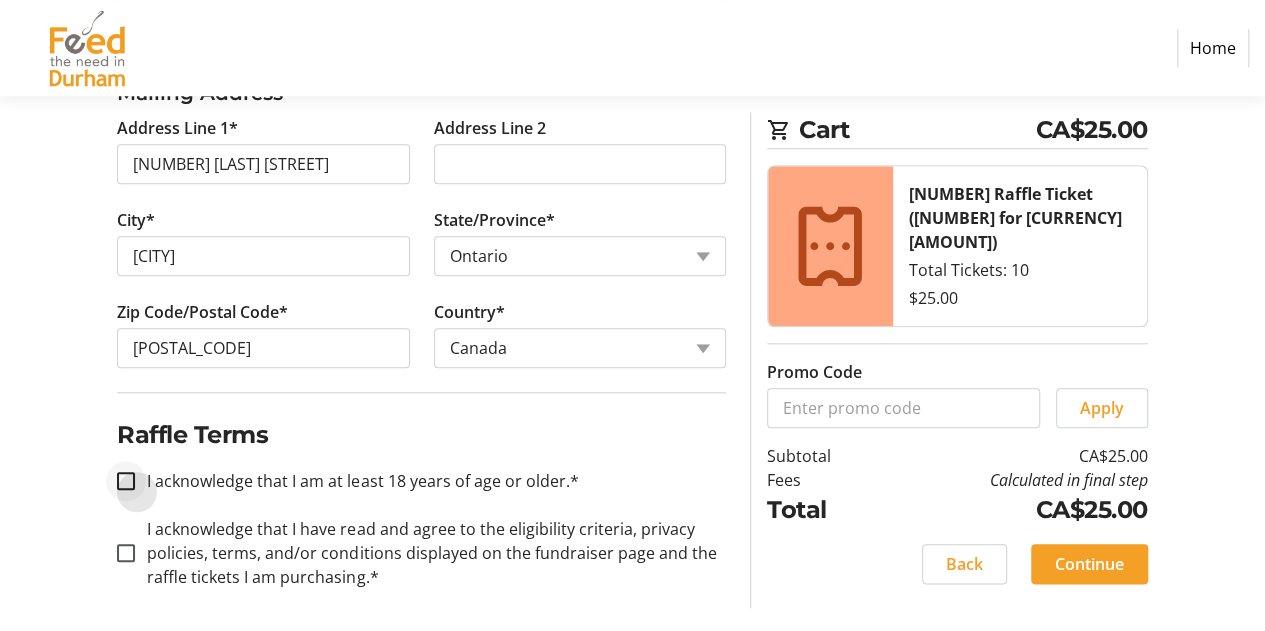 click at bounding box center (126, 481) 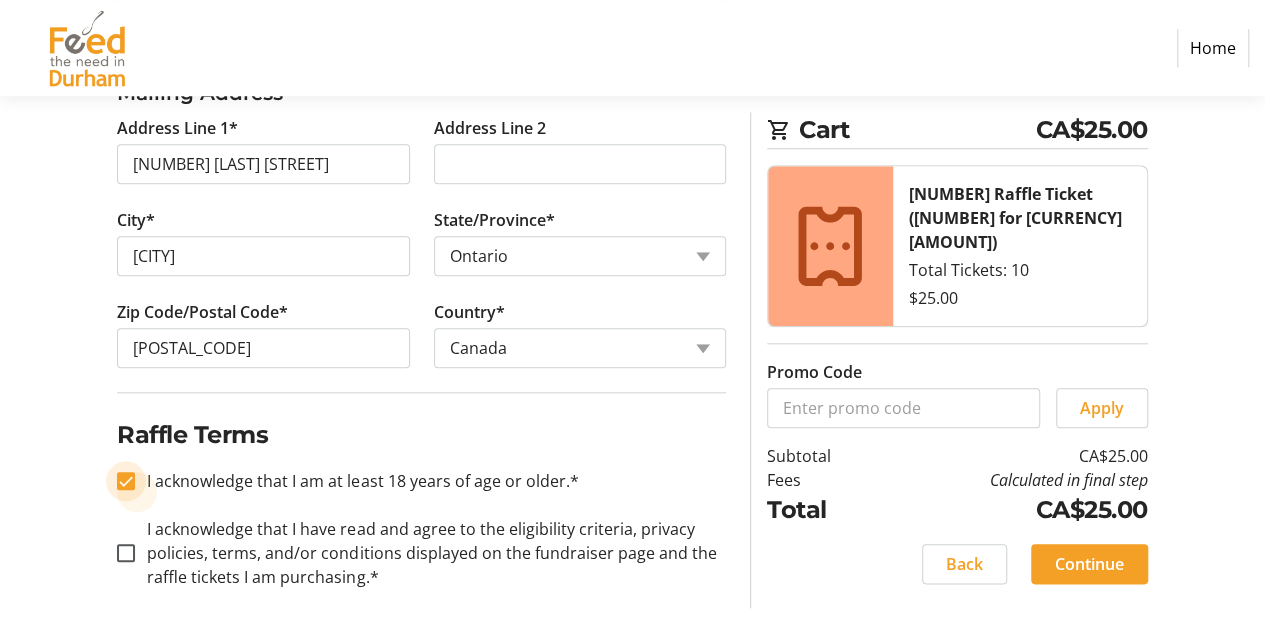 checkbox on "true" 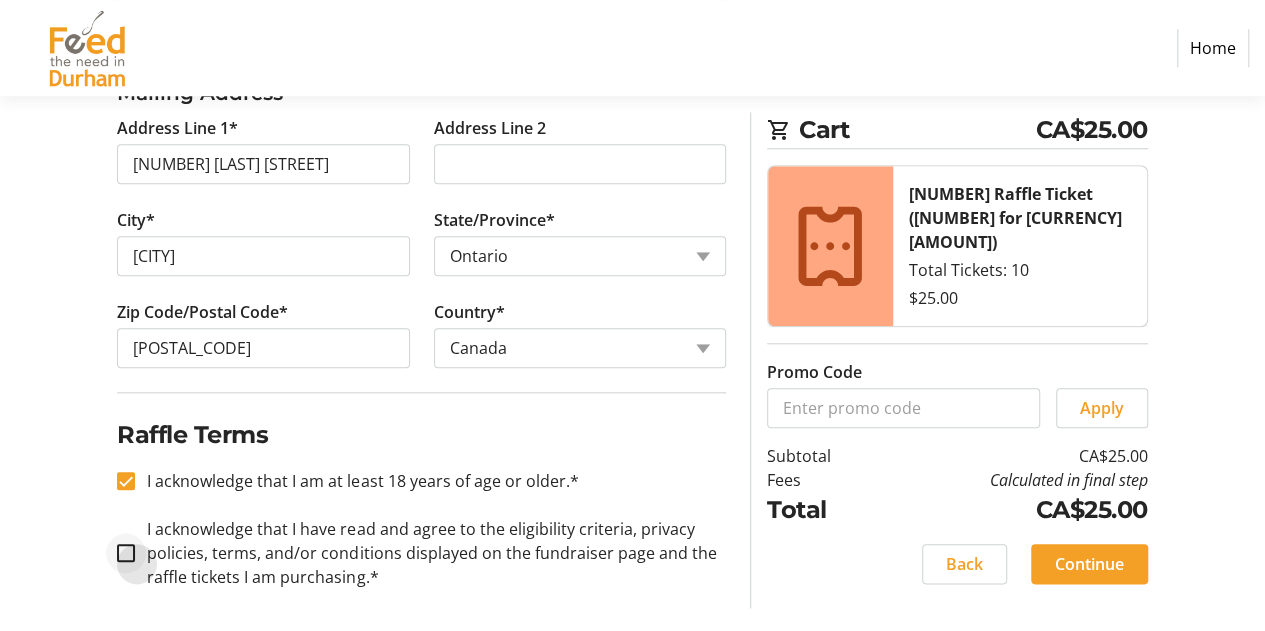 drag, startPoint x: 111, startPoint y: 539, endPoint x: 126, endPoint y: 545, distance: 16.155495 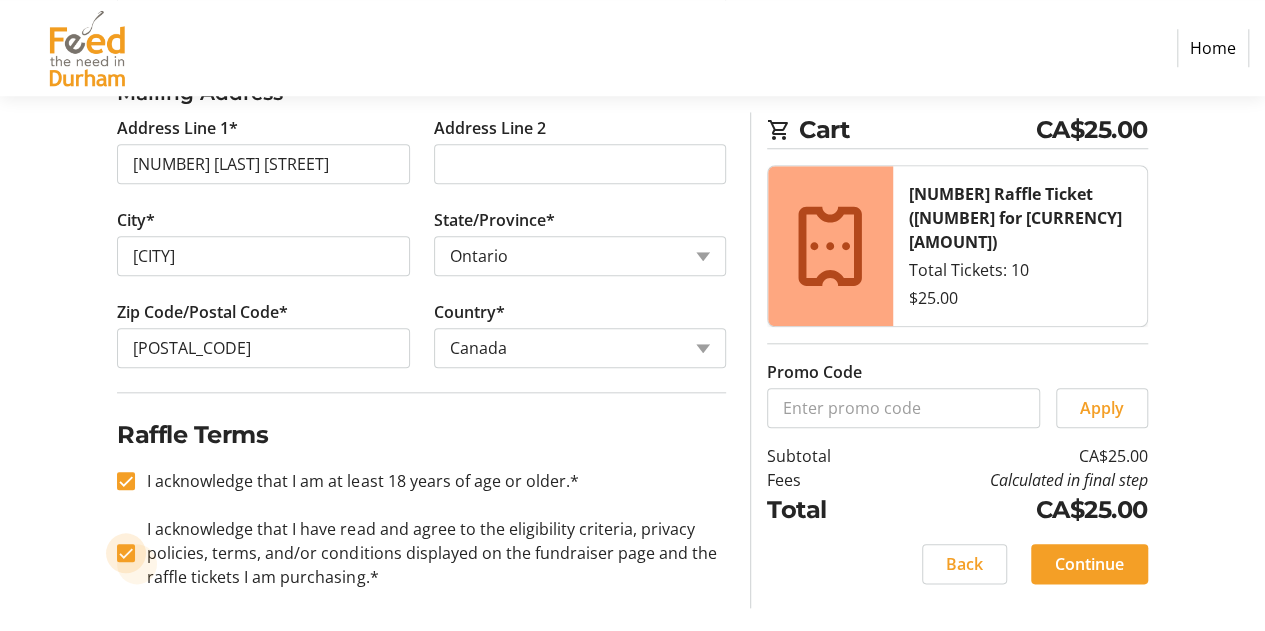 checkbox on "true" 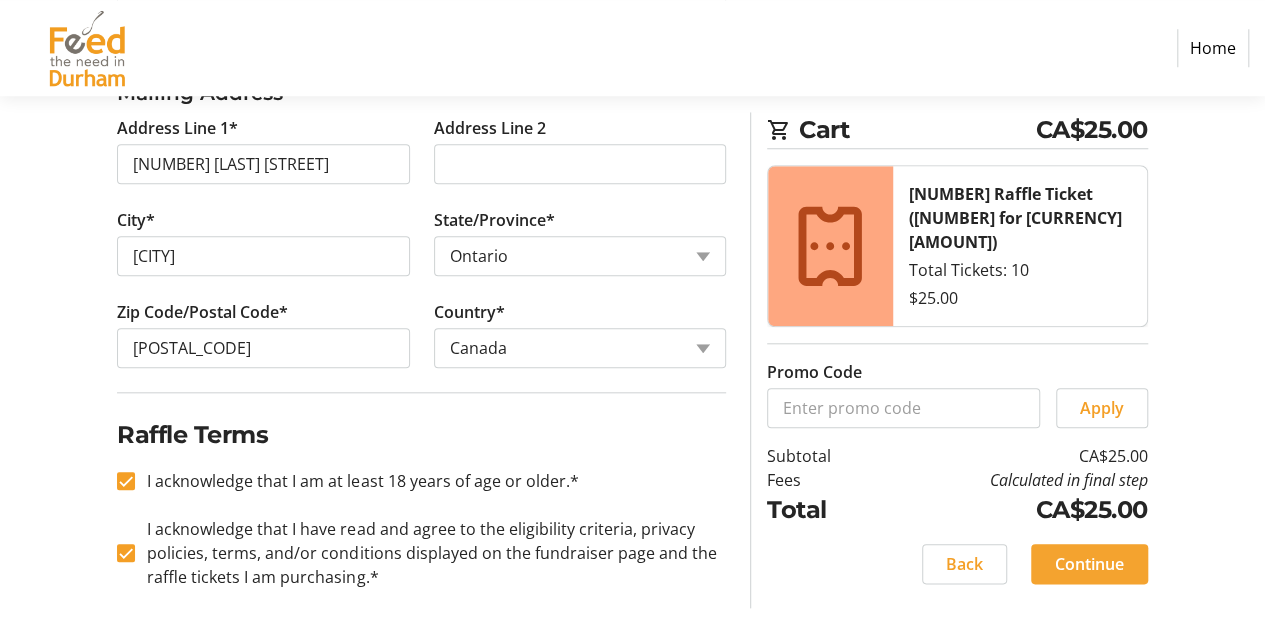 click on "Continue" 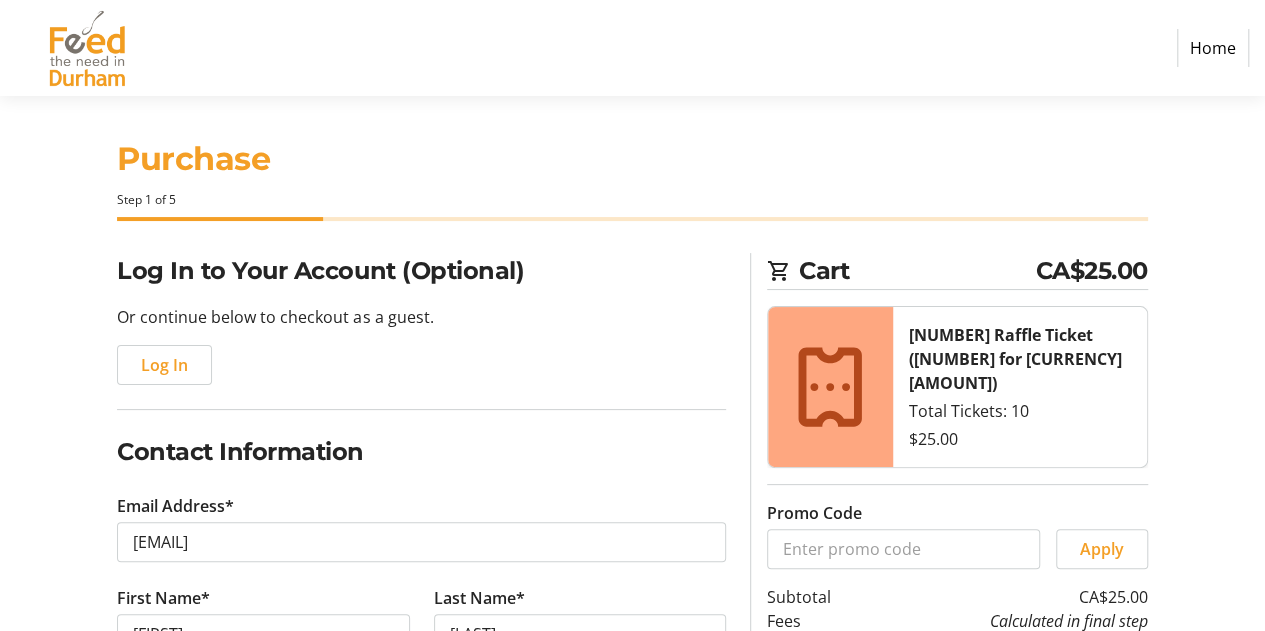 scroll, scrollTop: 0, scrollLeft: 0, axis: both 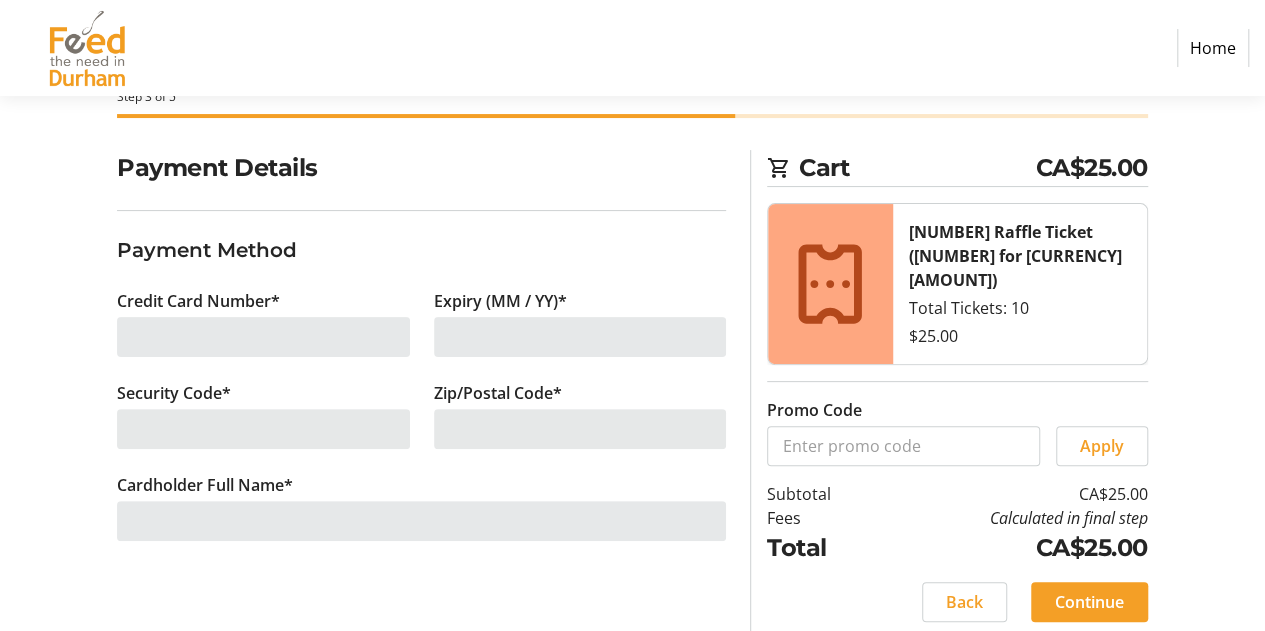 click 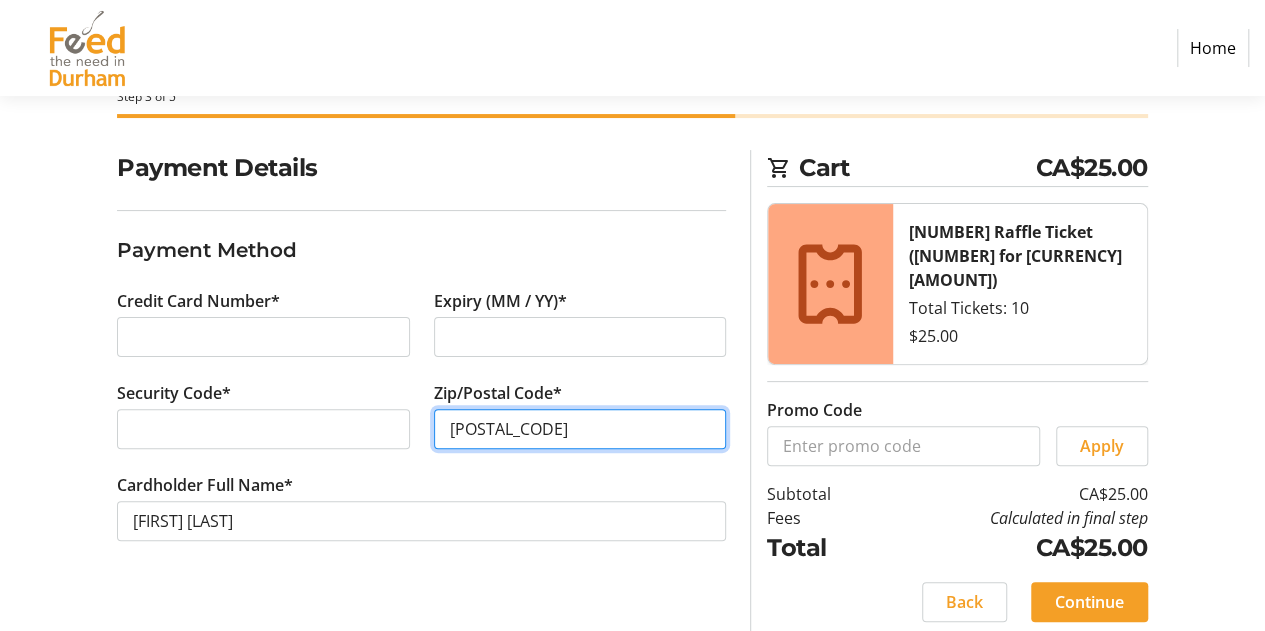 type on "[POSTAL_CODE]" 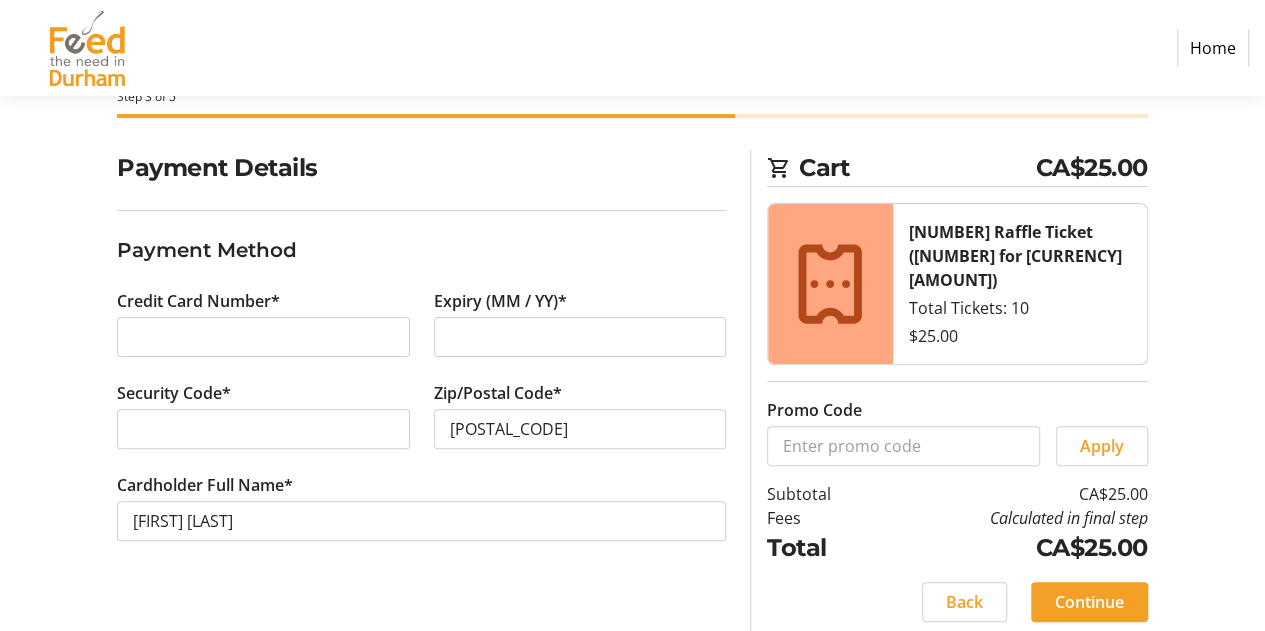 click on "Payment Method" 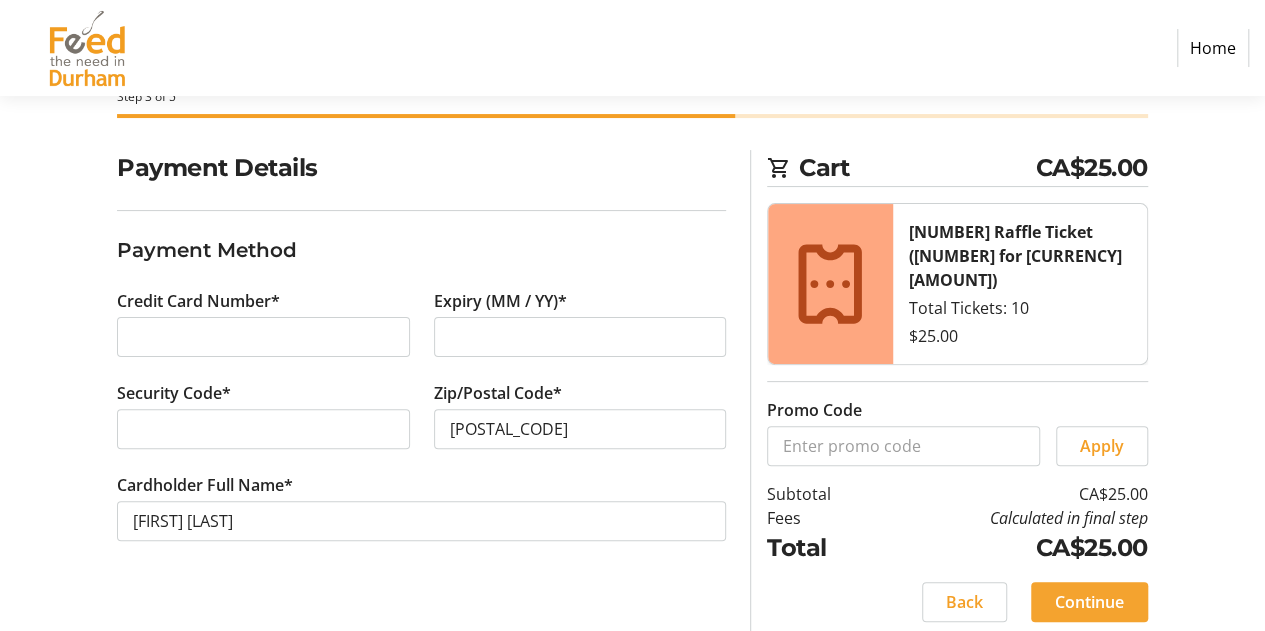 click 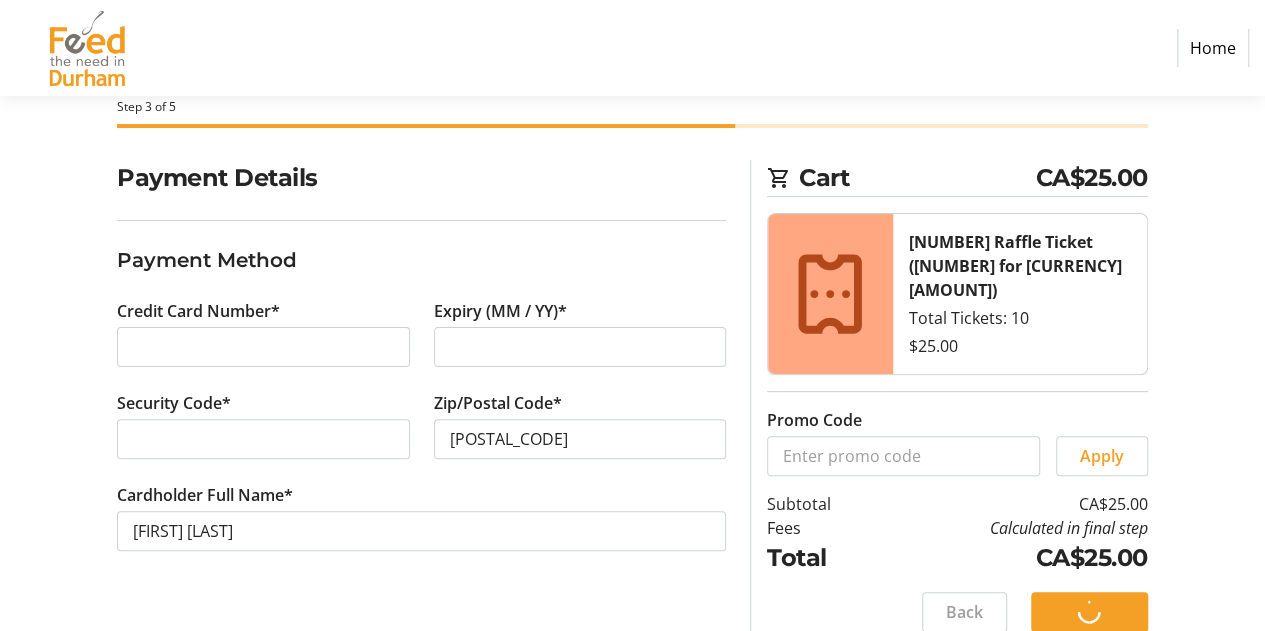 scroll, scrollTop: 112, scrollLeft: 0, axis: vertical 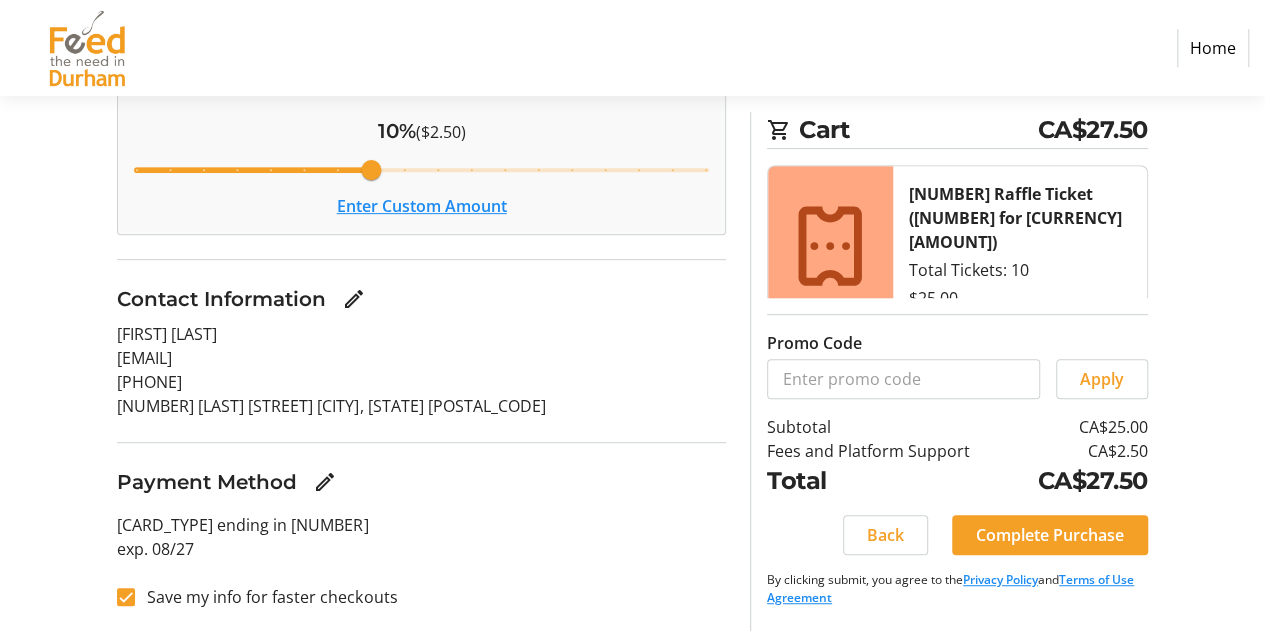 click on "Save my info for faster checkouts" at bounding box center (266, 597) 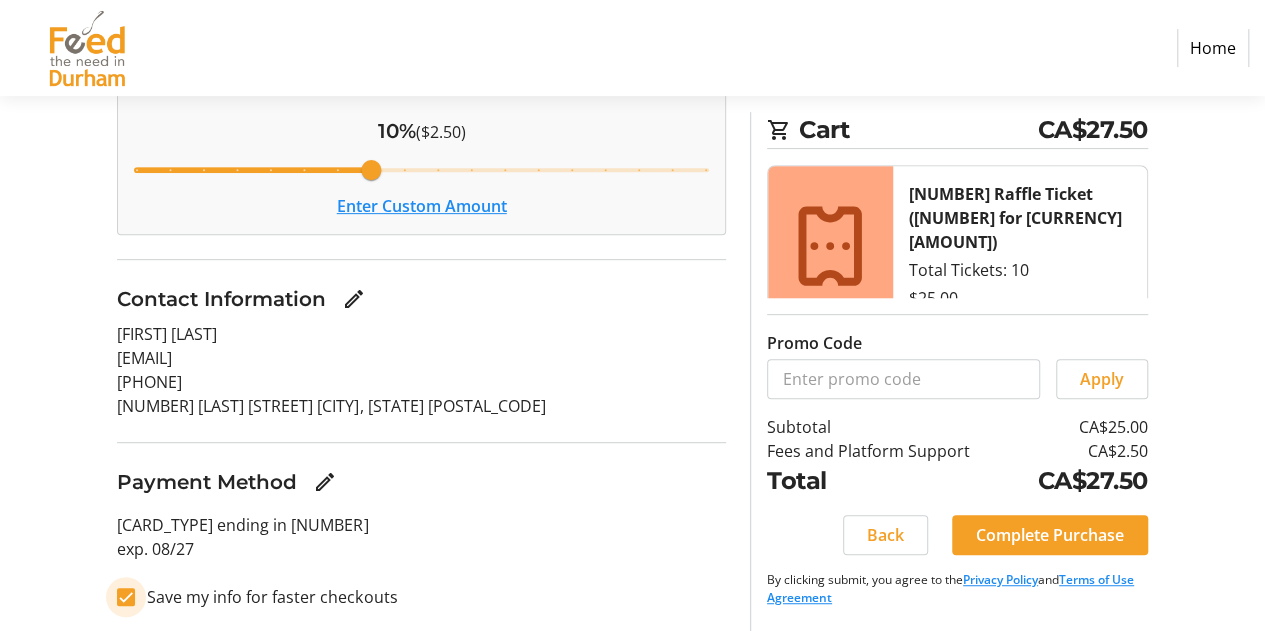 click on "Save my info for faster checkouts" at bounding box center (126, 597) 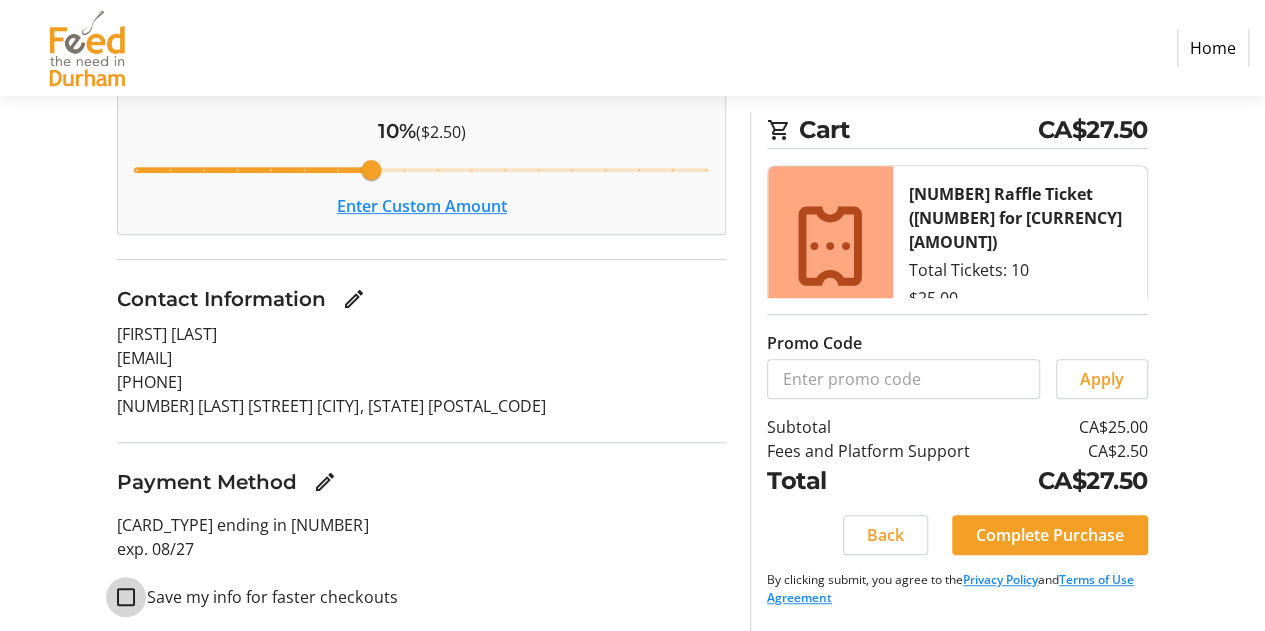checkbox on "false" 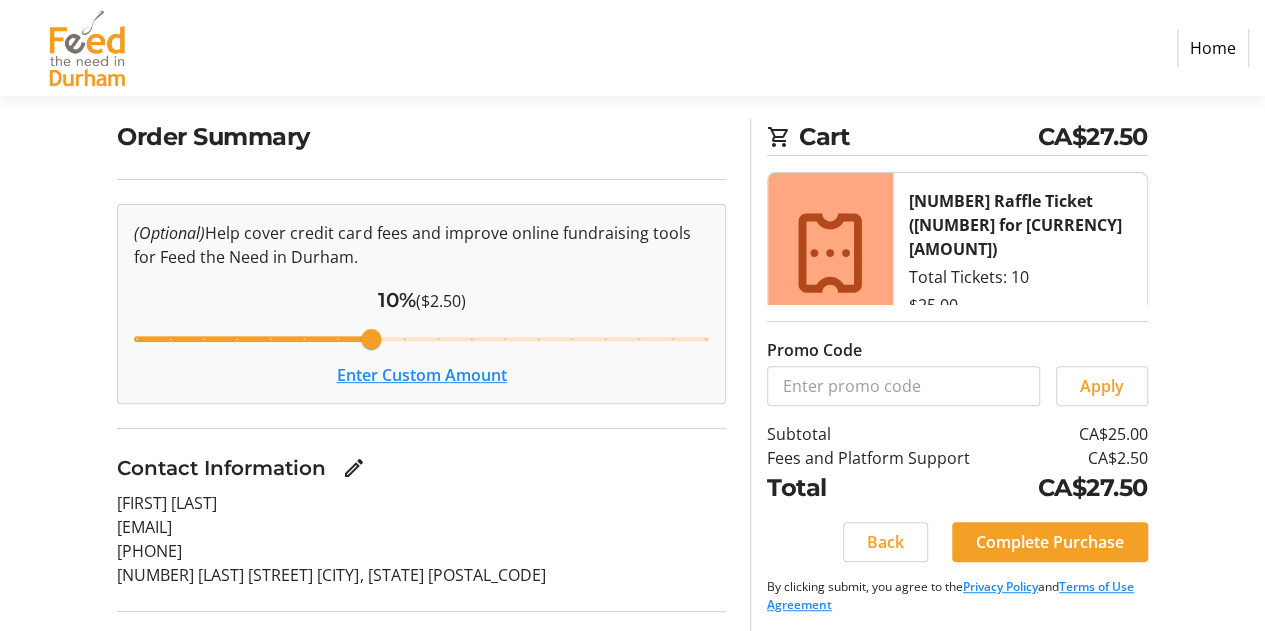 scroll, scrollTop: 112, scrollLeft: 0, axis: vertical 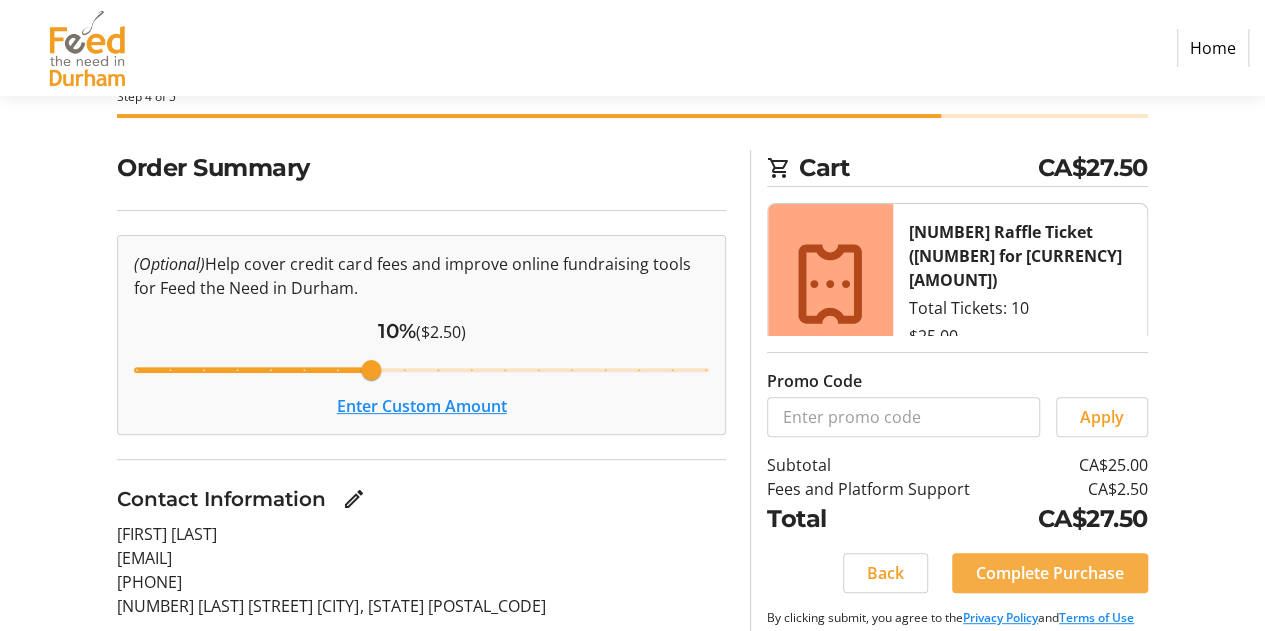 click on "Complete Purchase" 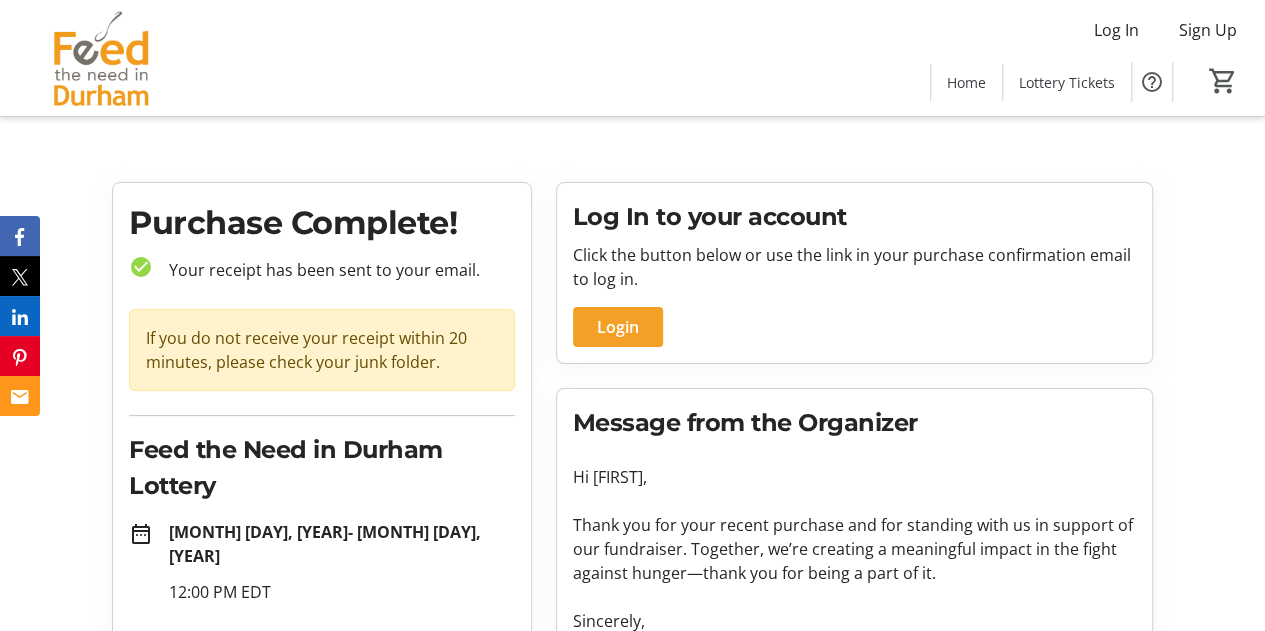 scroll, scrollTop: 0, scrollLeft: 0, axis: both 